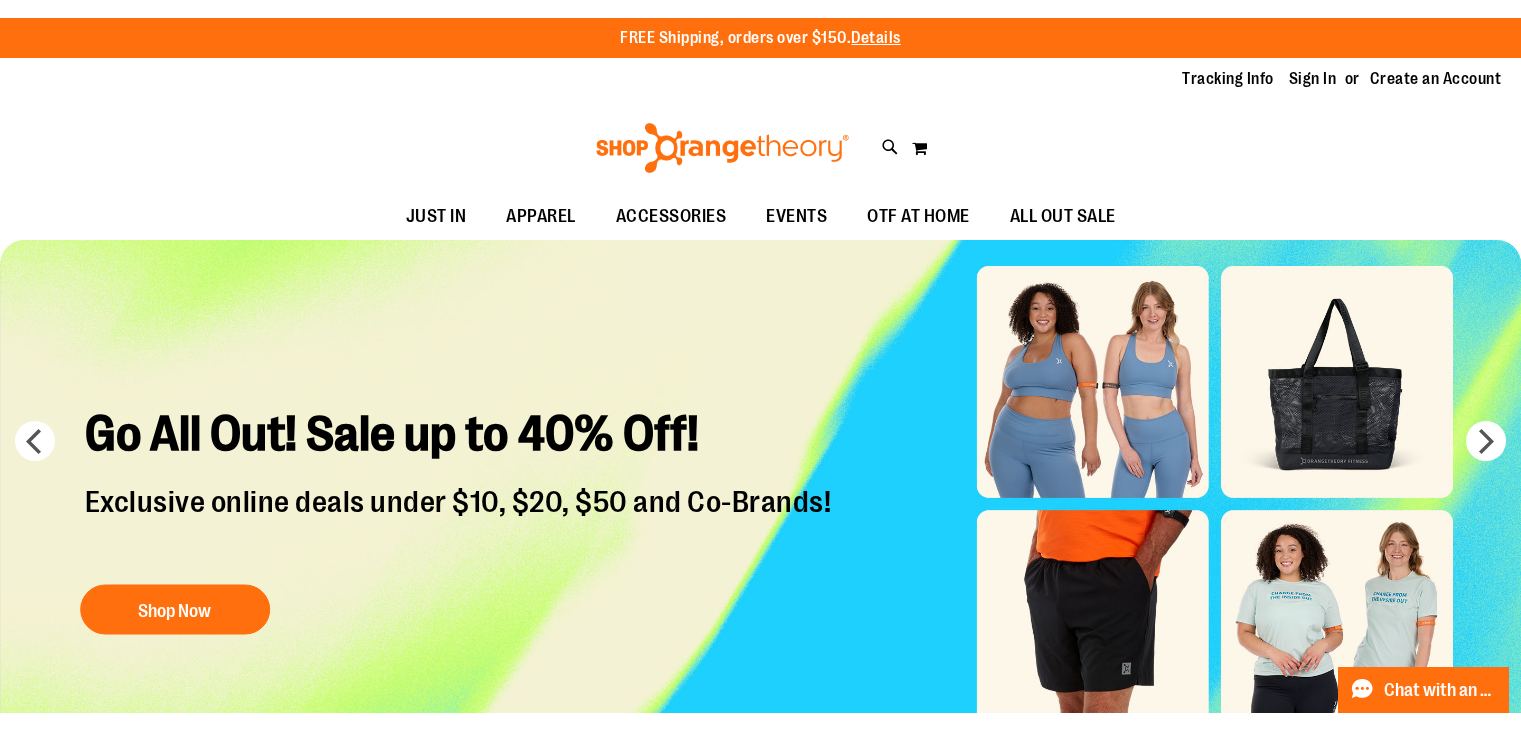 scroll, scrollTop: 0, scrollLeft: 0, axis: both 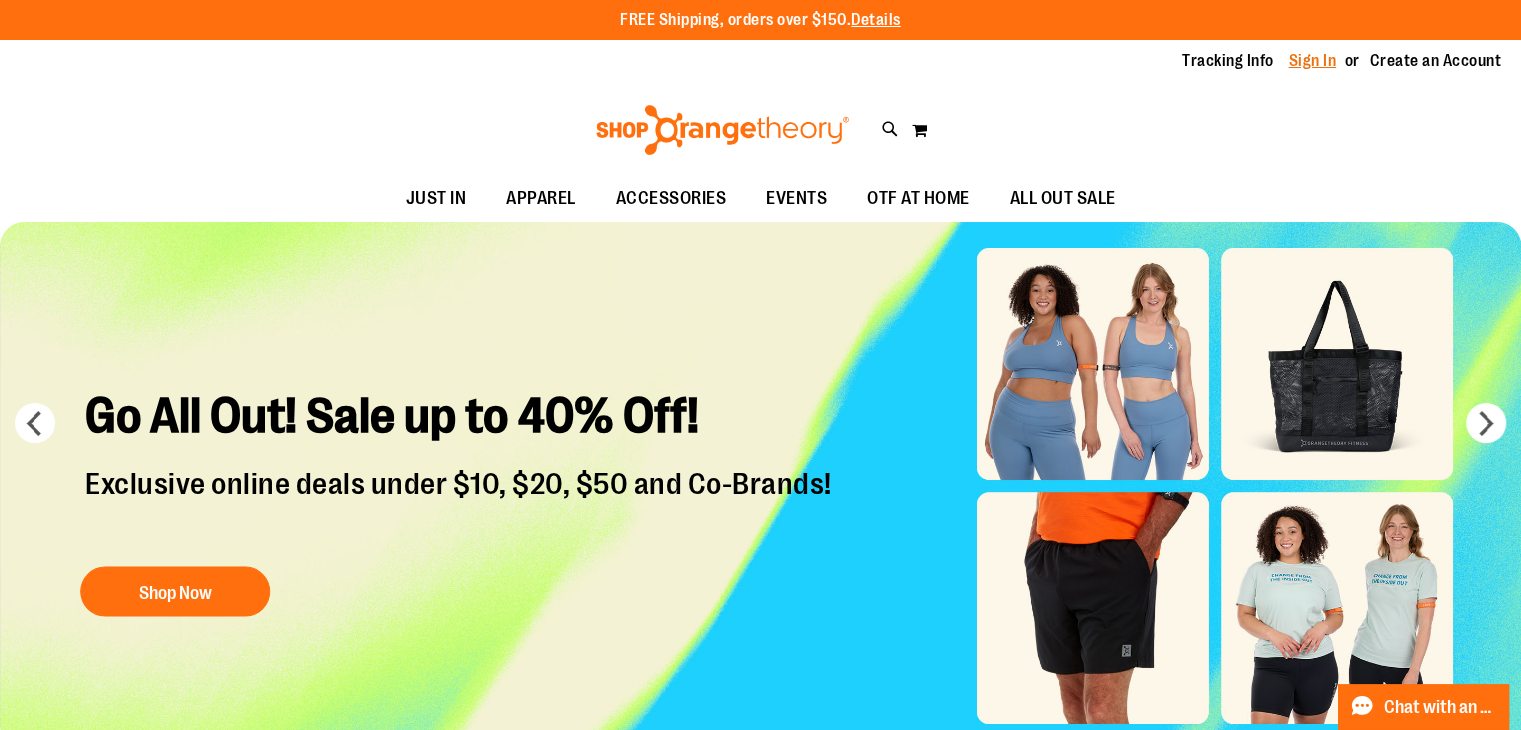 type on "**********" 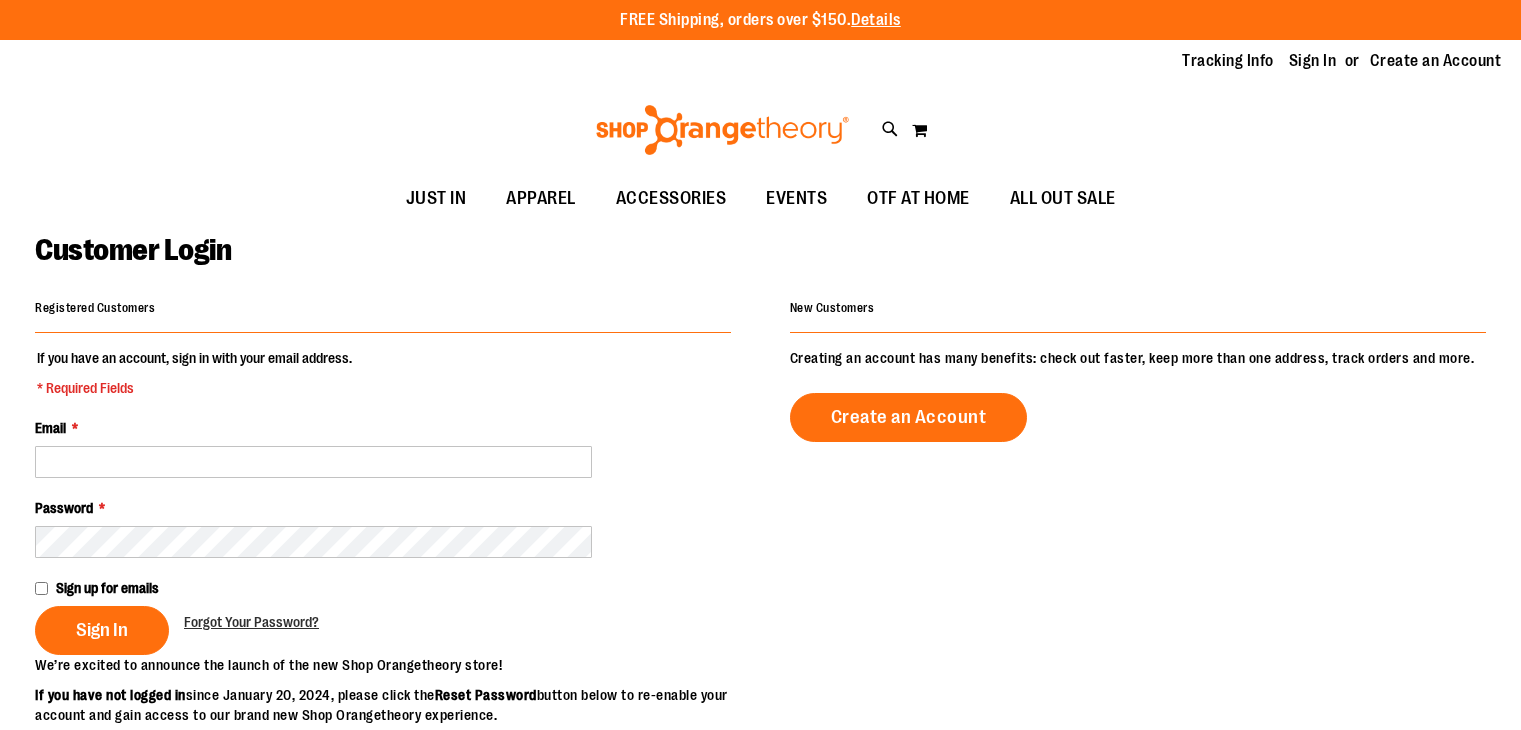 scroll, scrollTop: 0, scrollLeft: 0, axis: both 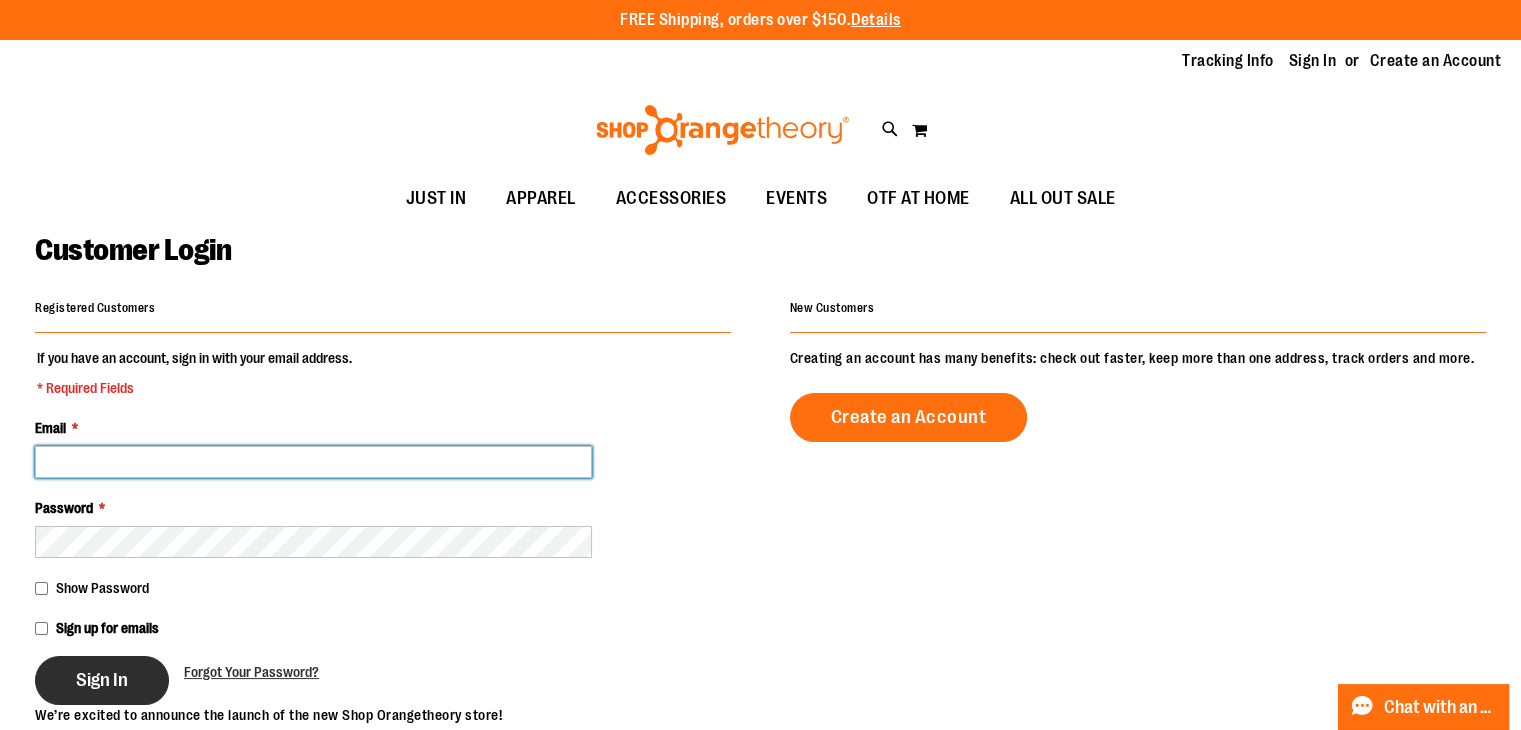 type on "**********" 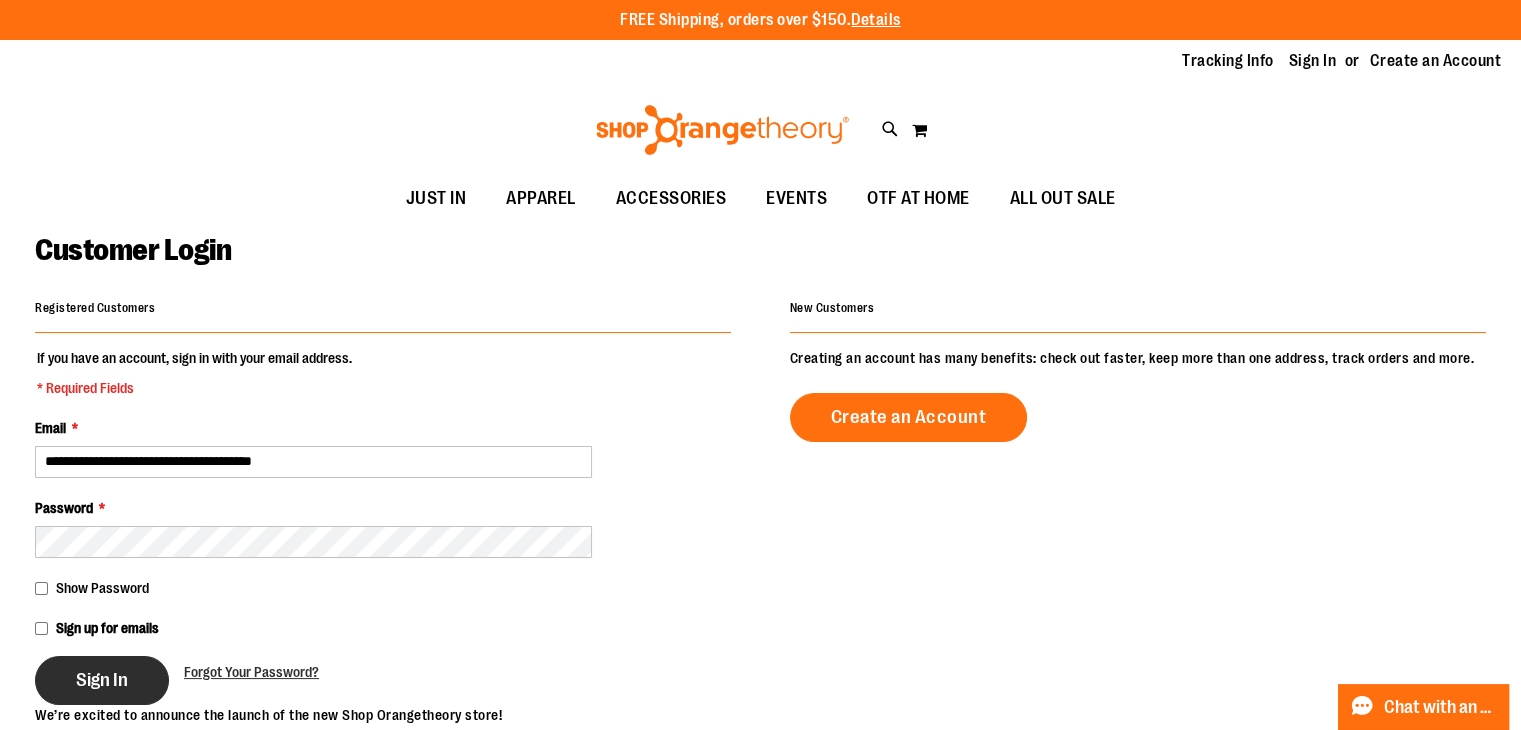 type on "**********" 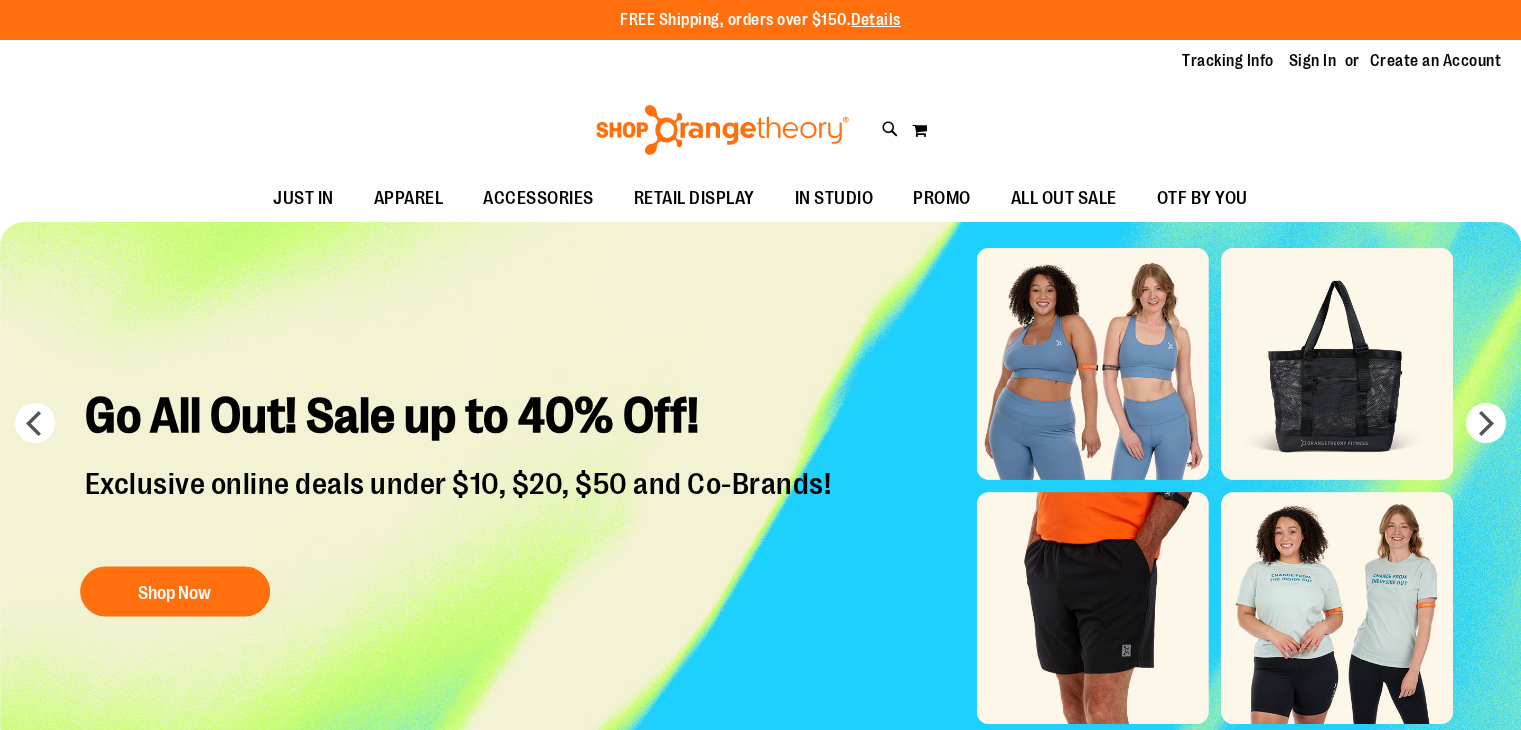 scroll, scrollTop: 0, scrollLeft: 0, axis: both 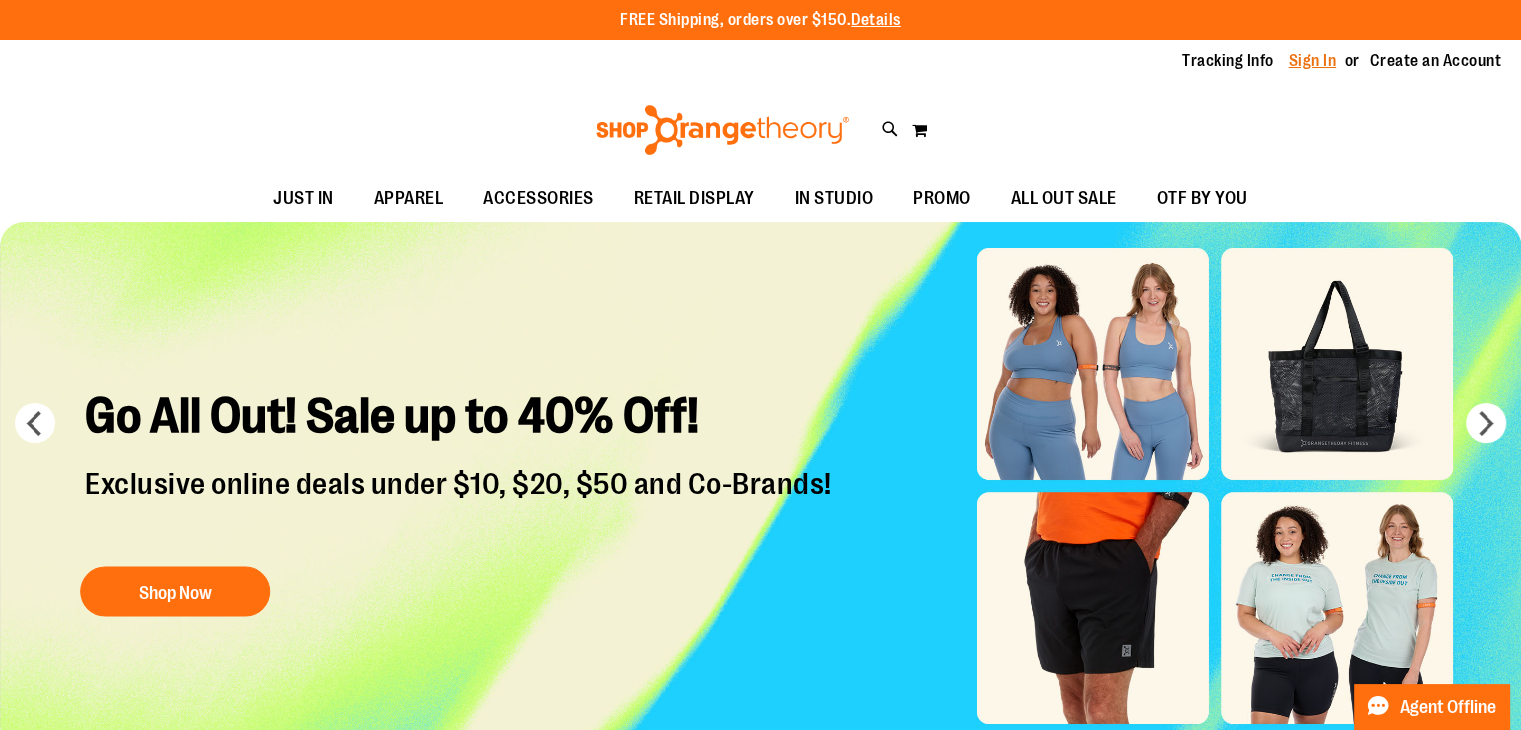 click on "Sign In" at bounding box center (1313, 61) 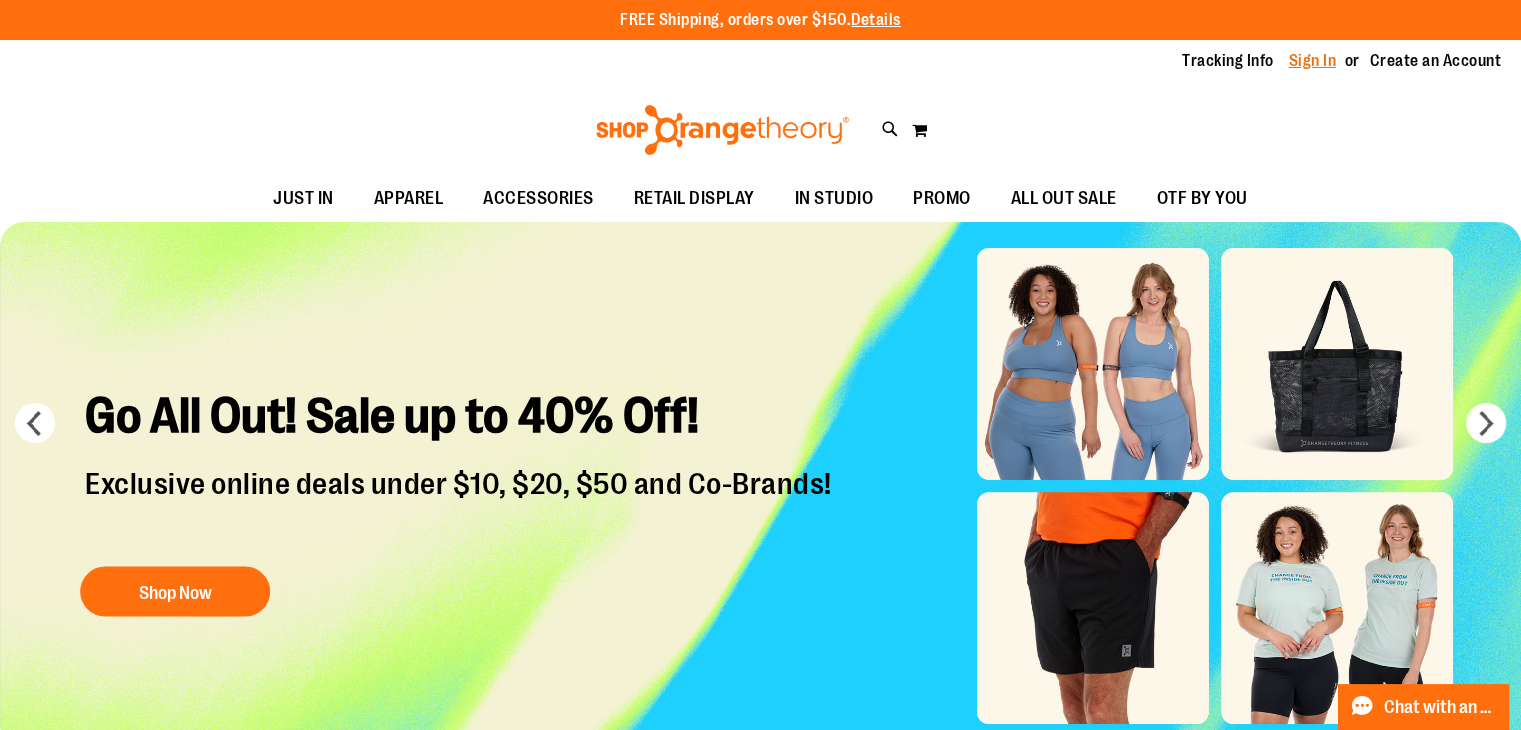 type on "**********" 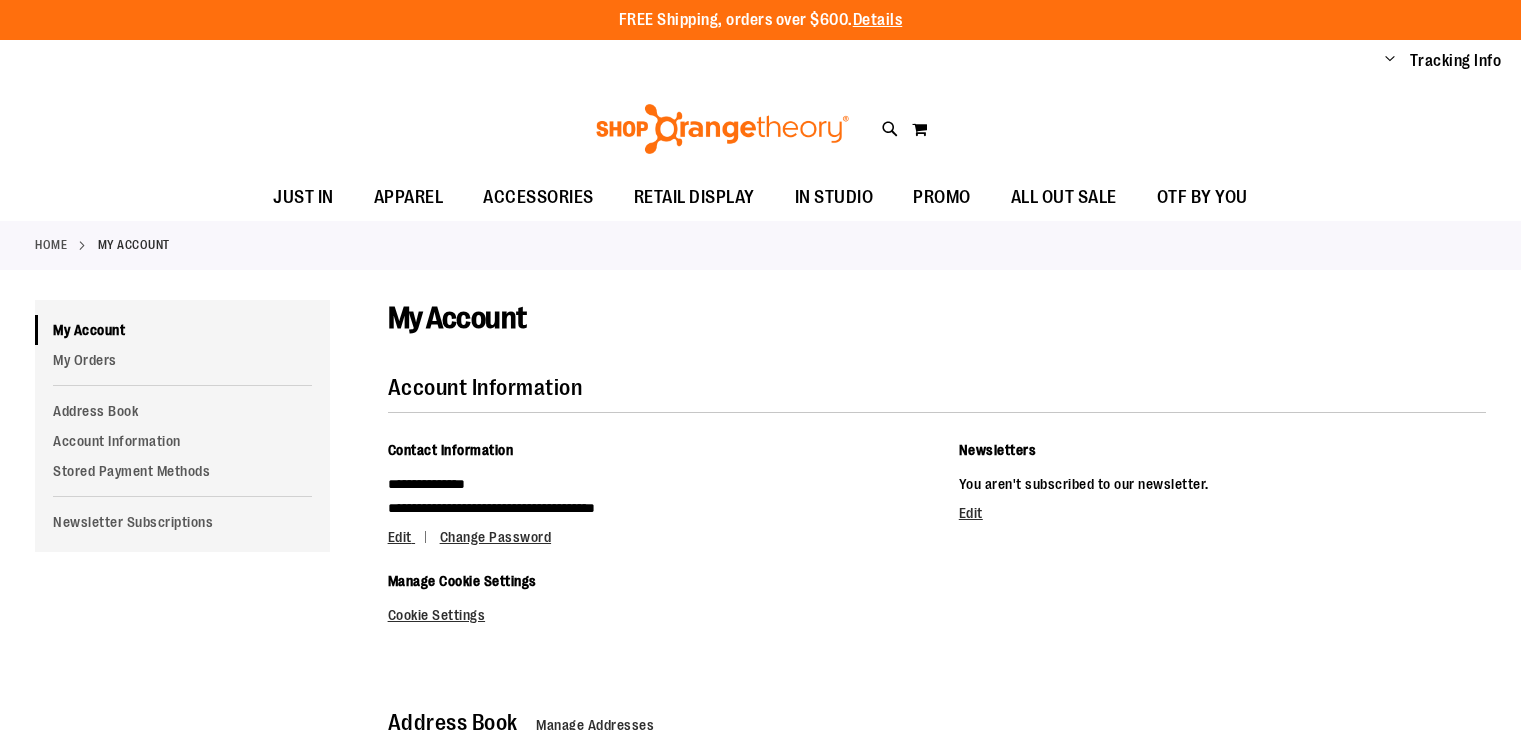 scroll, scrollTop: 0, scrollLeft: 0, axis: both 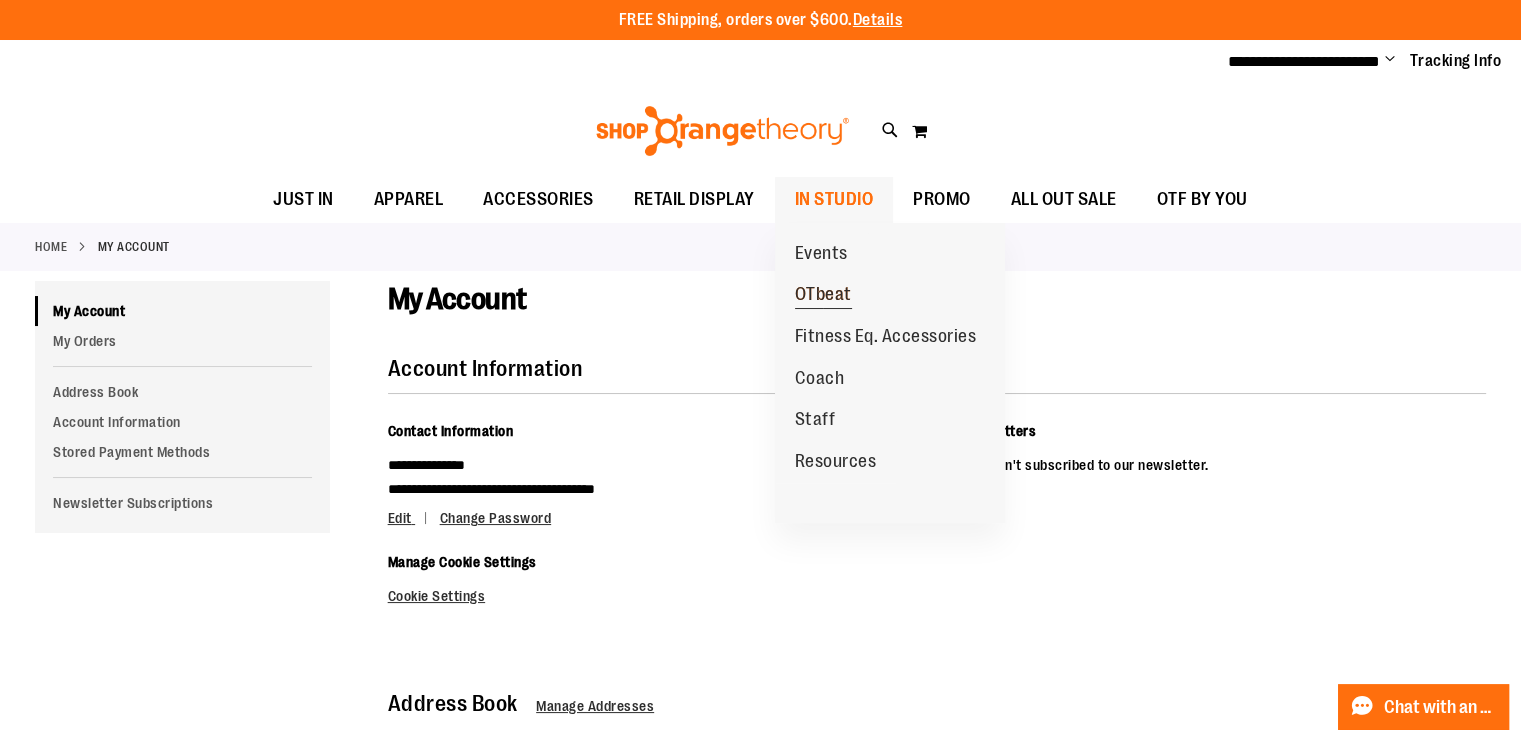 type on "**********" 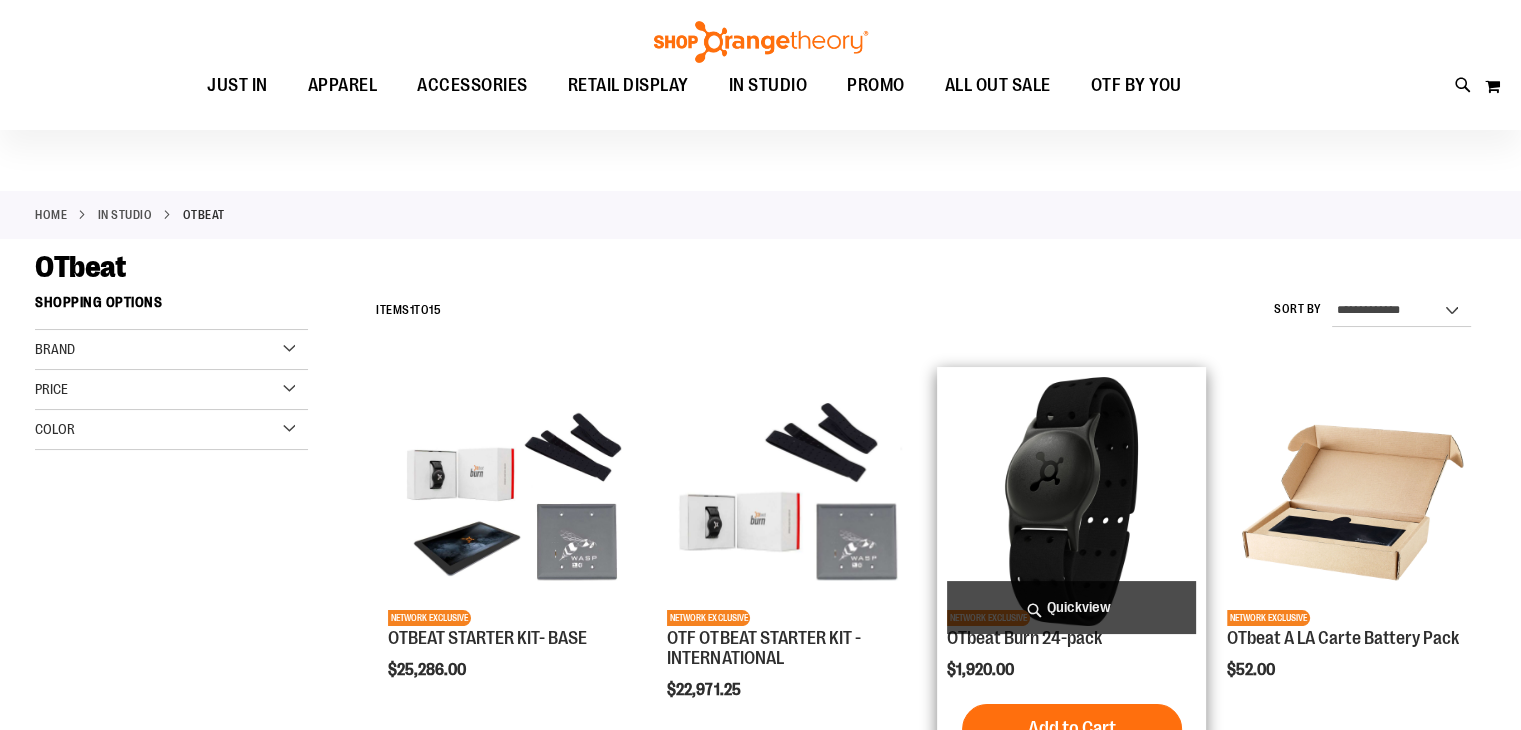 scroll, scrollTop: 103, scrollLeft: 0, axis: vertical 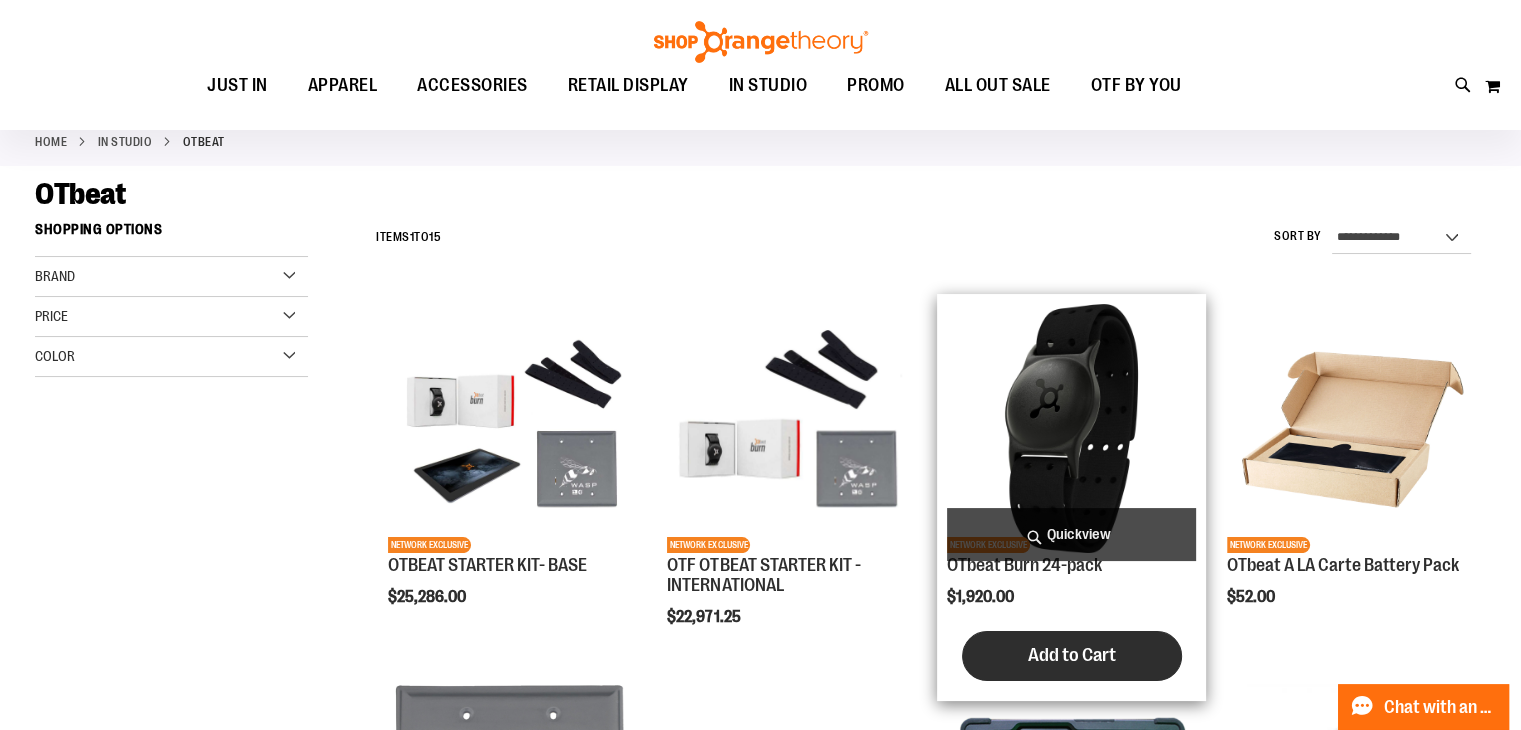 type on "**********" 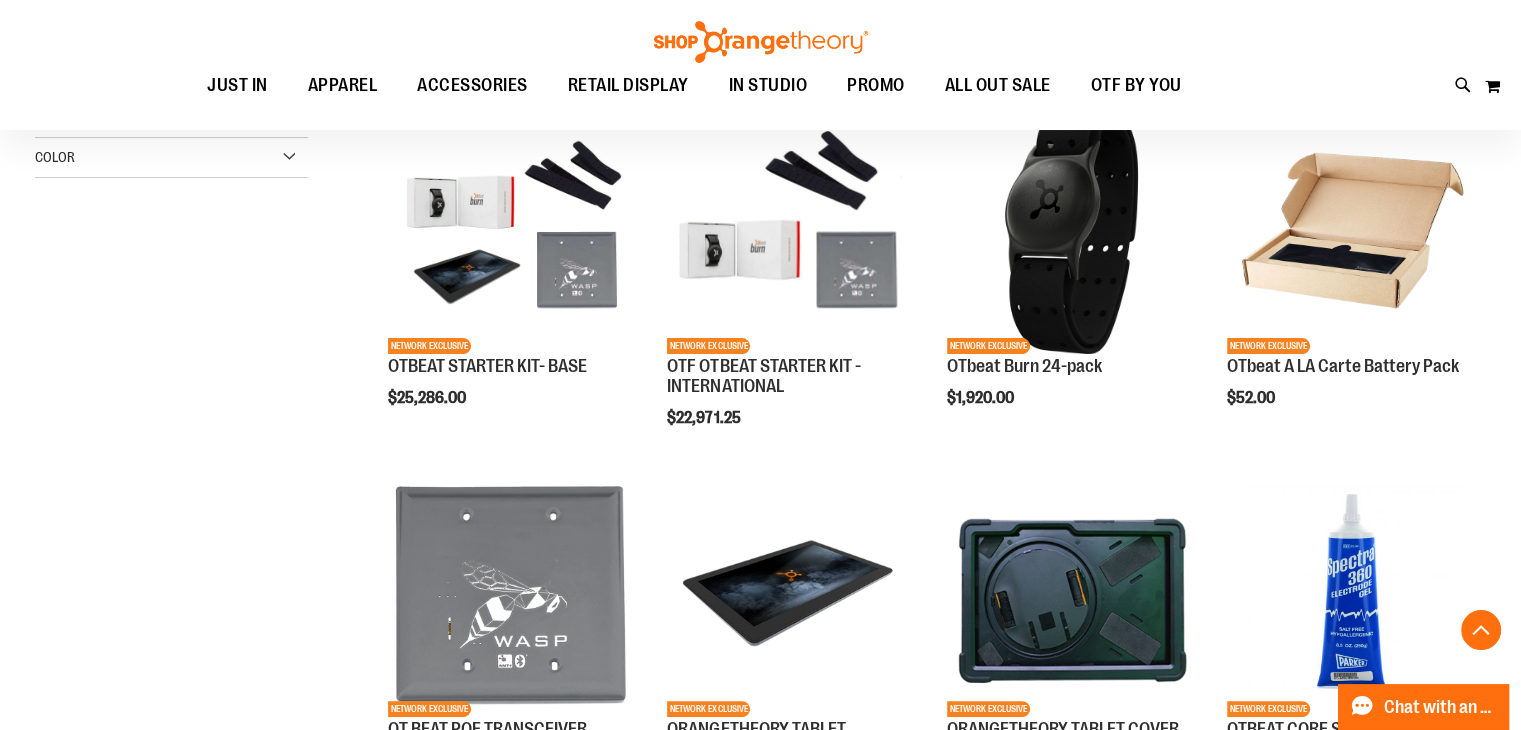 scroll, scrollTop: 0, scrollLeft: 0, axis: both 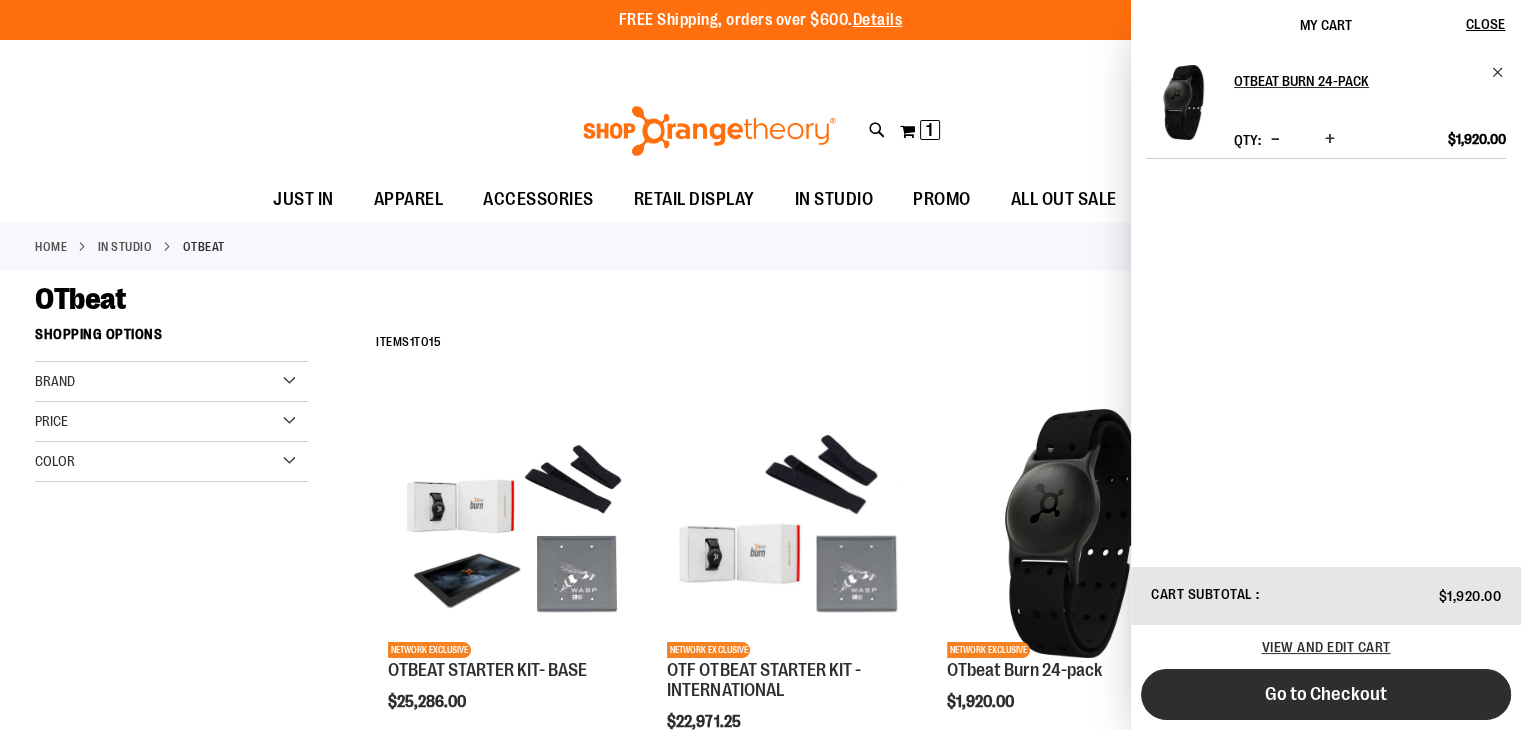 click on "Go to Checkout" at bounding box center (1326, 694) 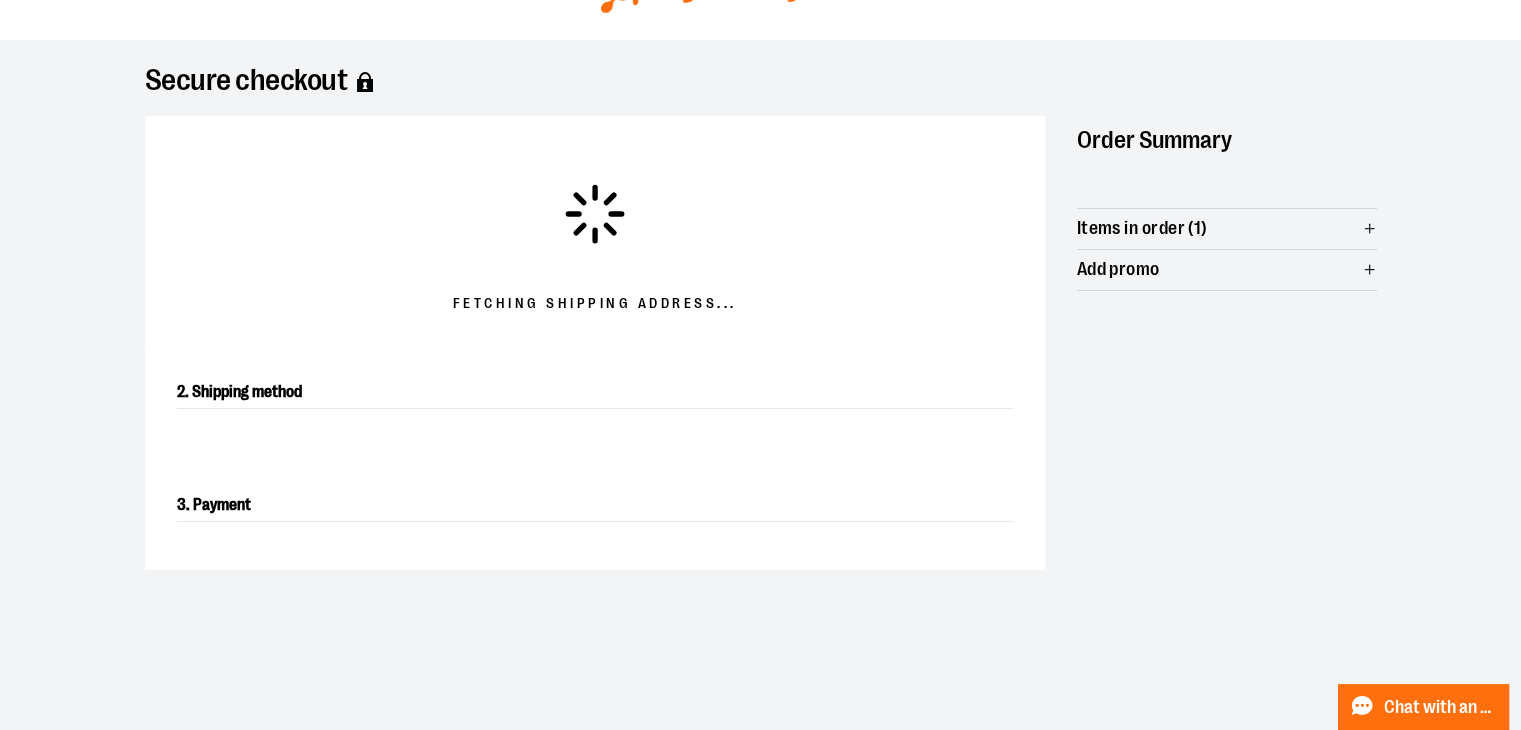 scroll, scrollTop: 200, scrollLeft: 0, axis: vertical 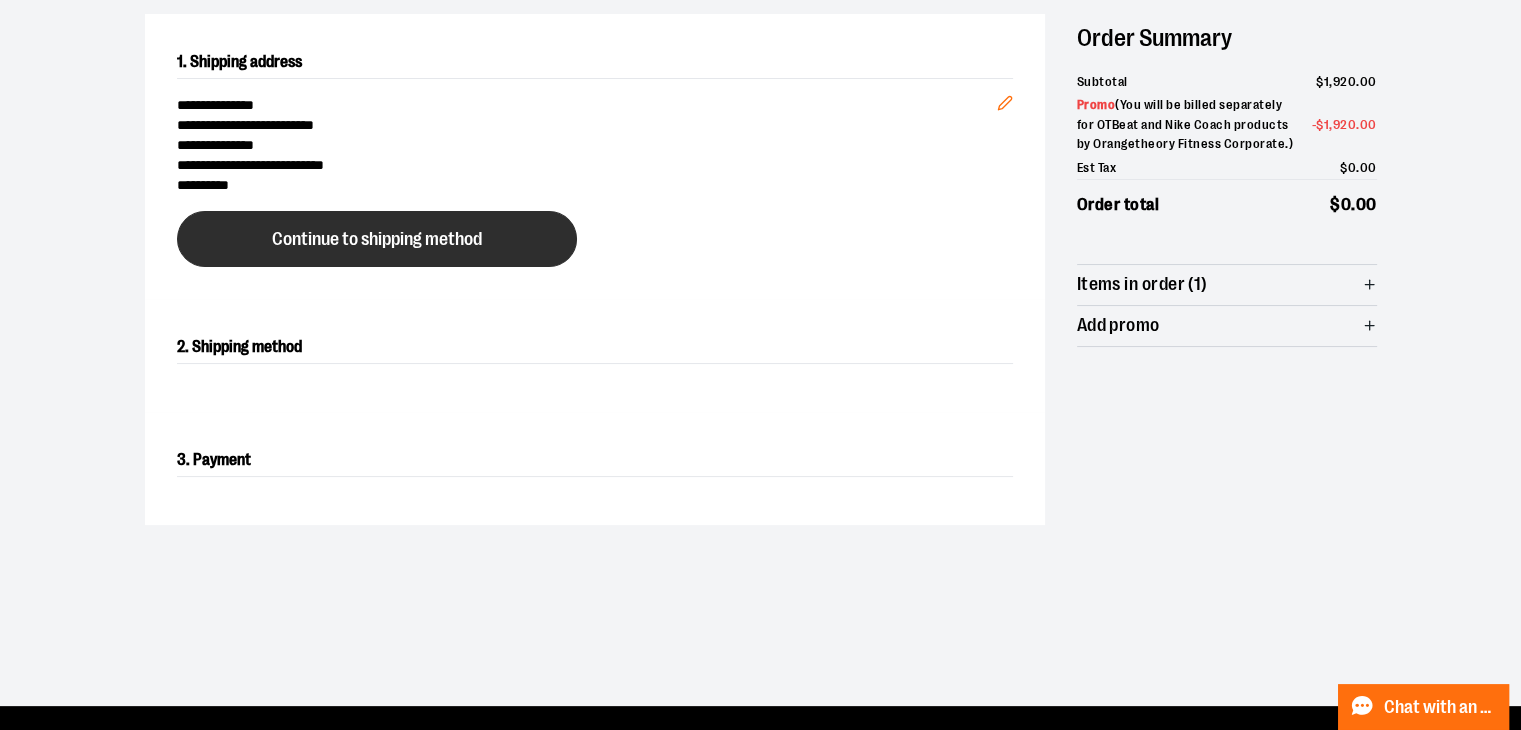 click on "Continue to shipping method" at bounding box center (377, 239) 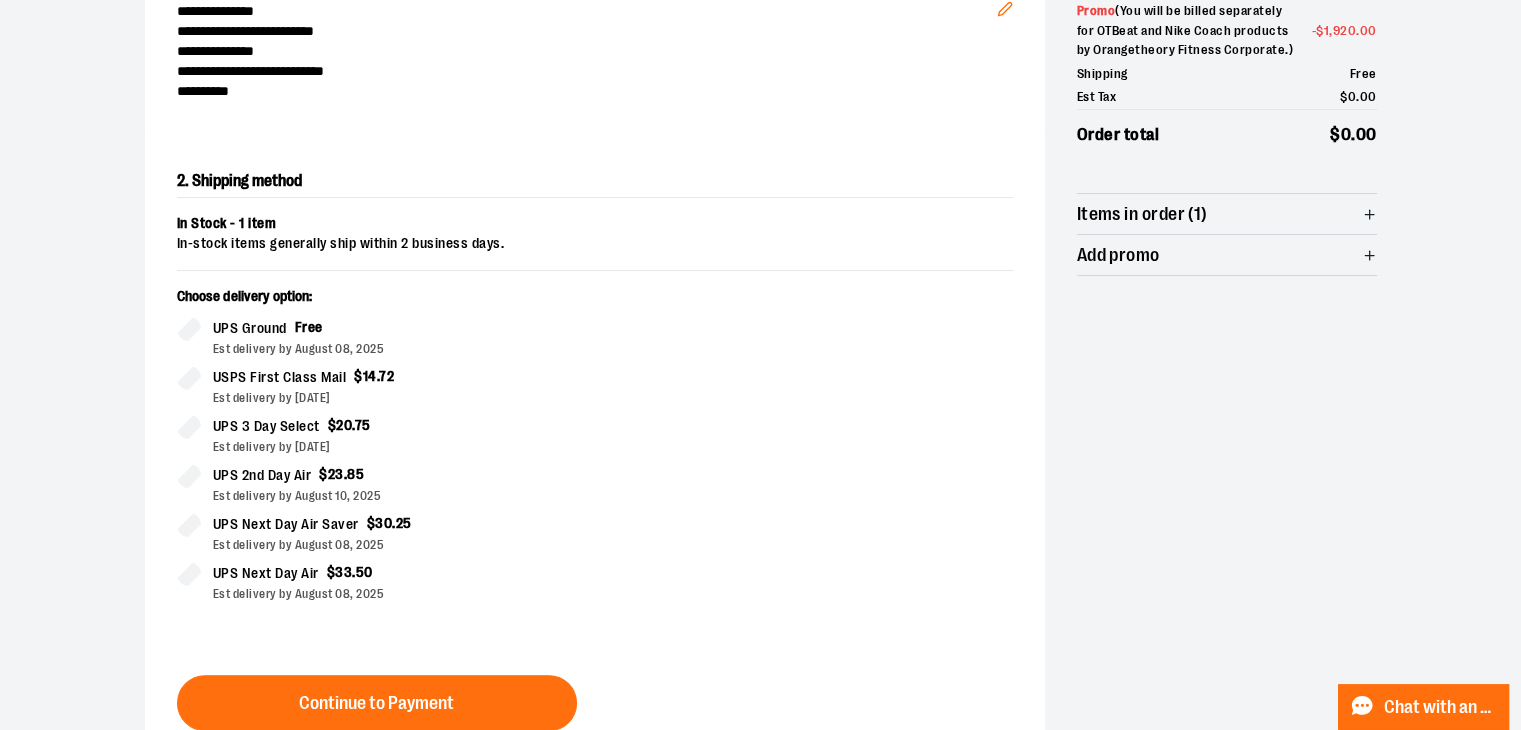 scroll, scrollTop: 341, scrollLeft: 0, axis: vertical 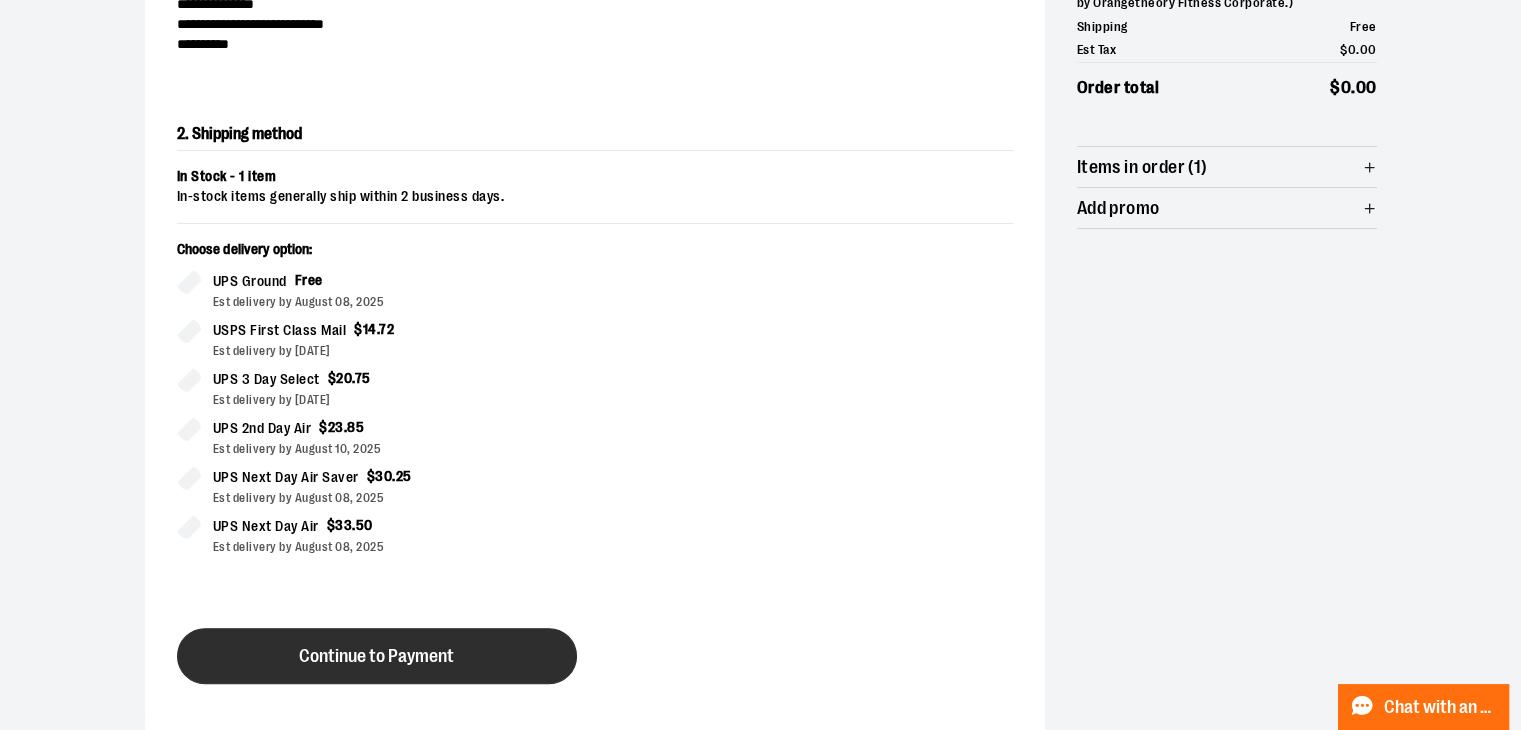 click on "Continue to Payment" at bounding box center [377, 656] 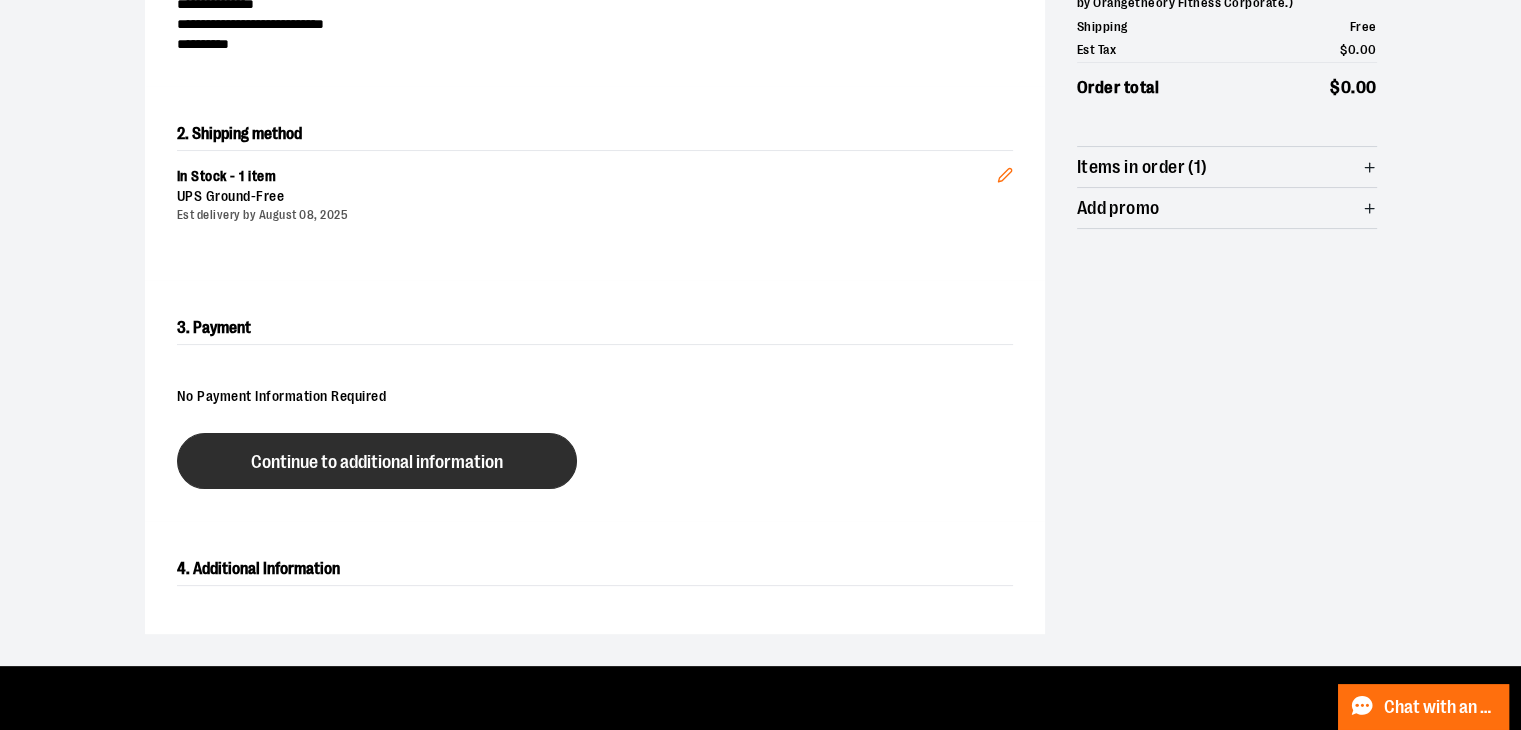 click on "Continue to additional information" at bounding box center [377, 462] 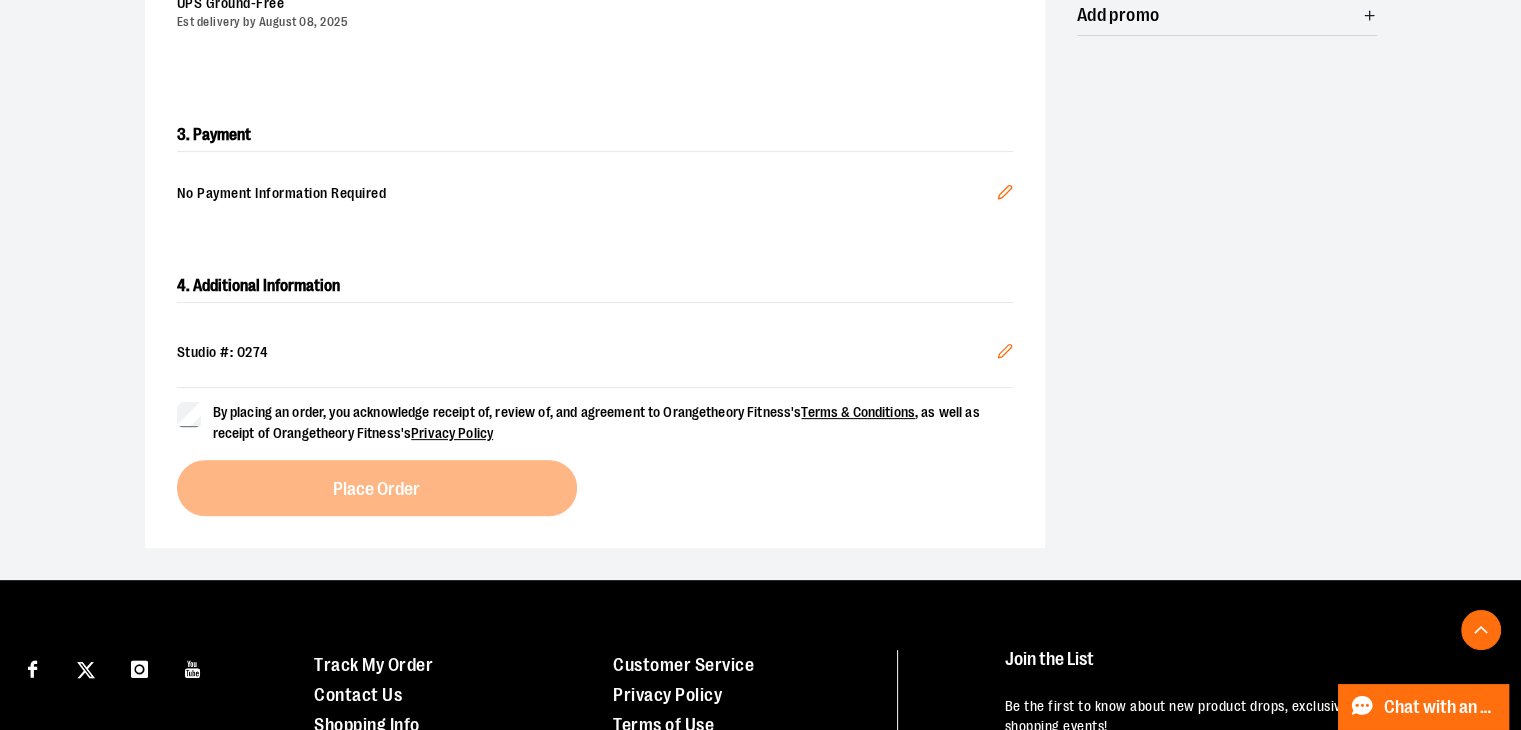scroll, scrollTop: 541, scrollLeft: 0, axis: vertical 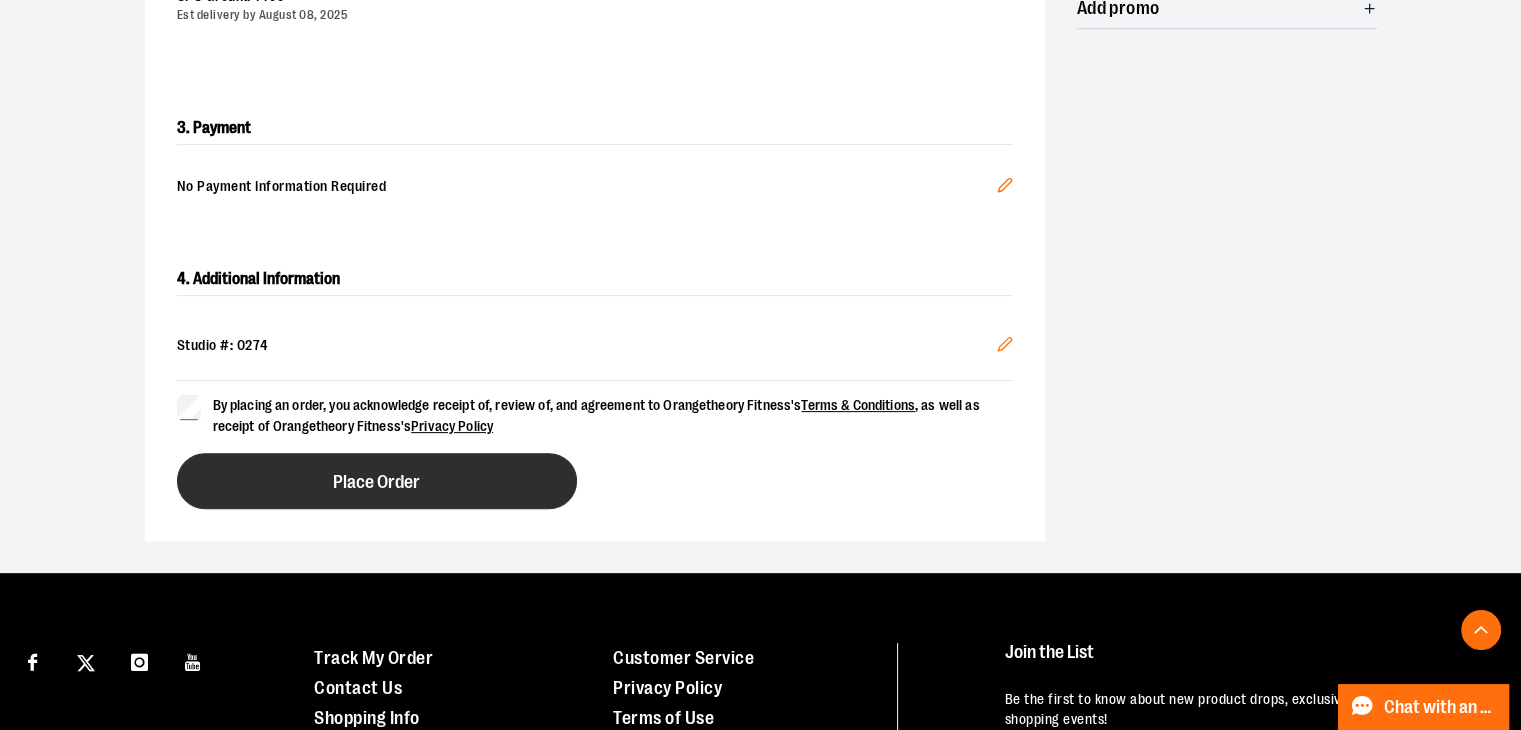 click on "Place Order" at bounding box center [376, 482] 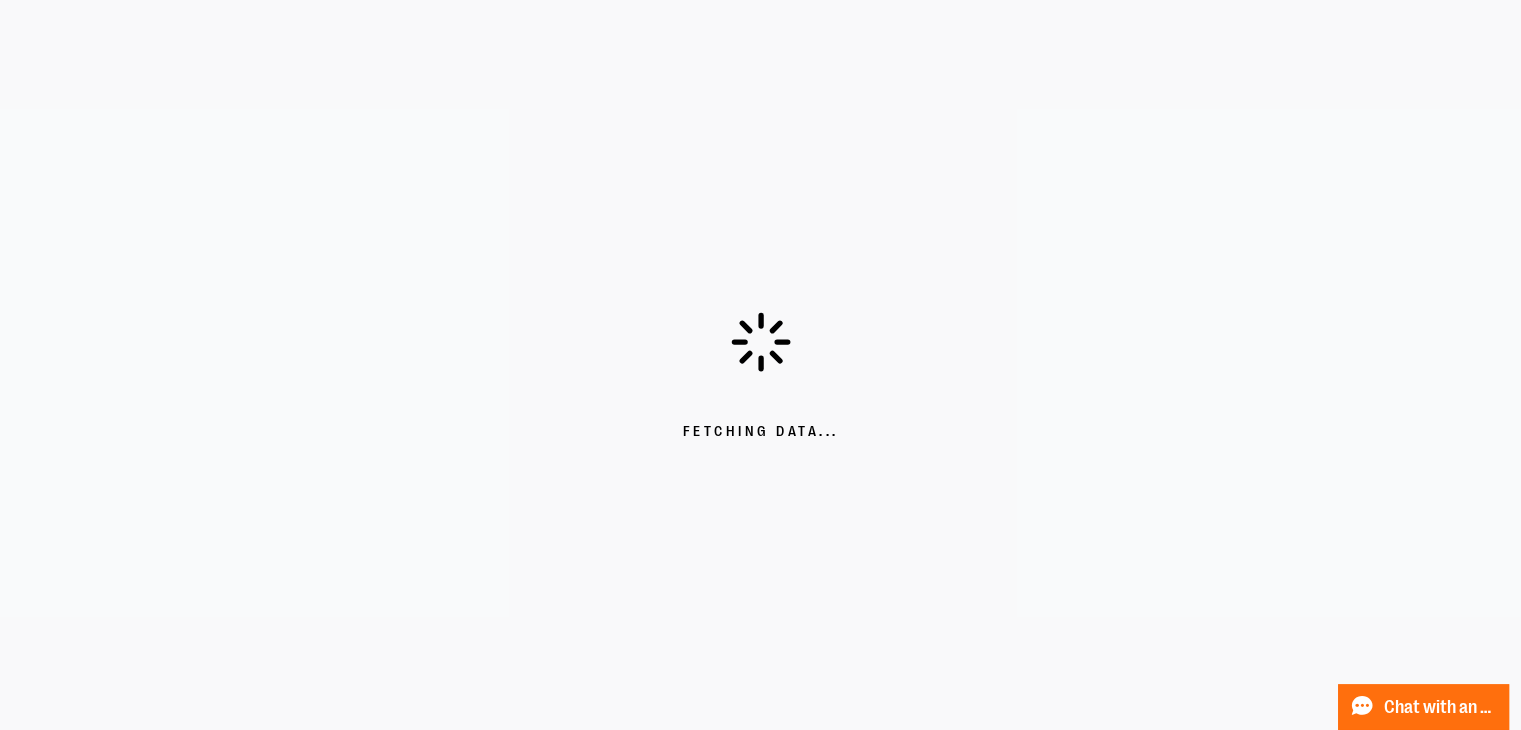 scroll, scrollTop: 41, scrollLeft: 0, axis: vertical 